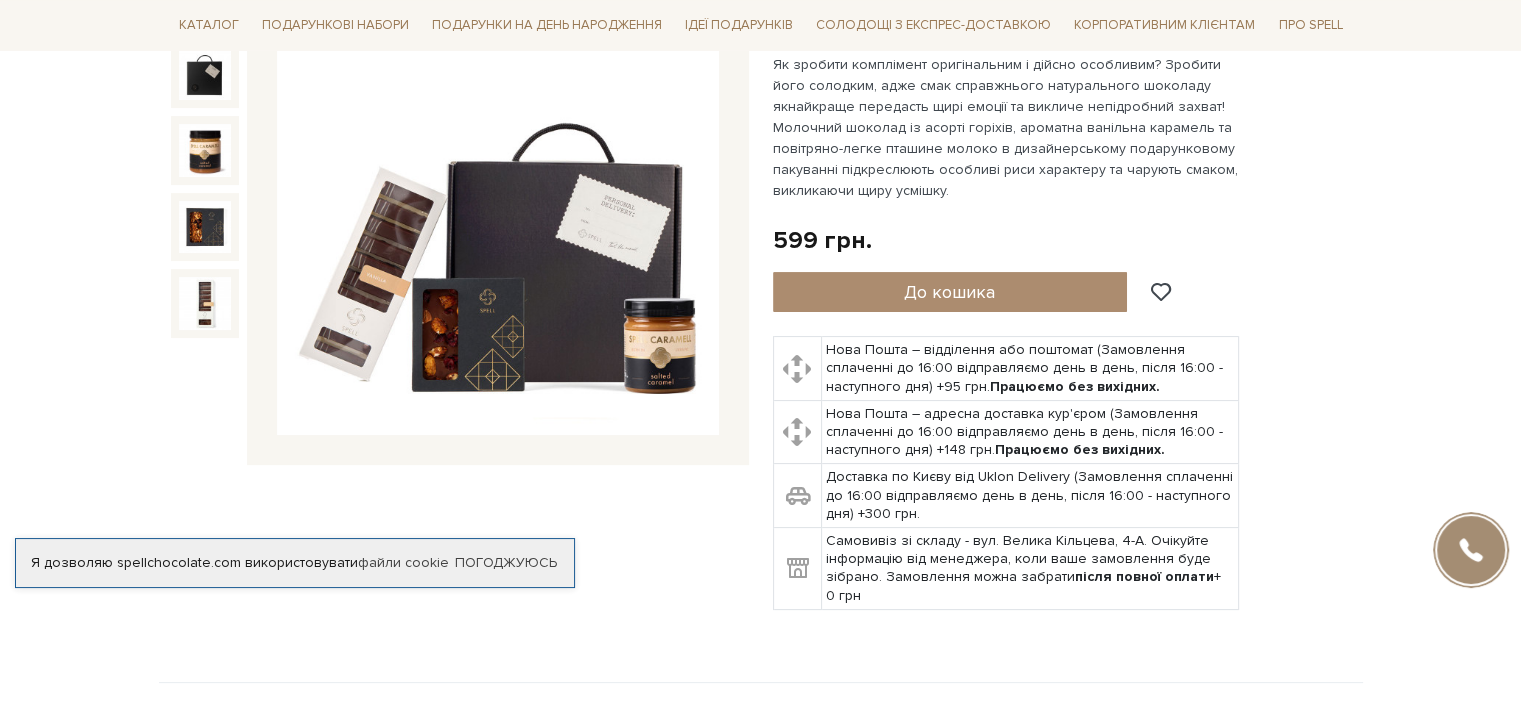 scroll, scrollTop: 300, scrollLeft: 0, axis: vertical 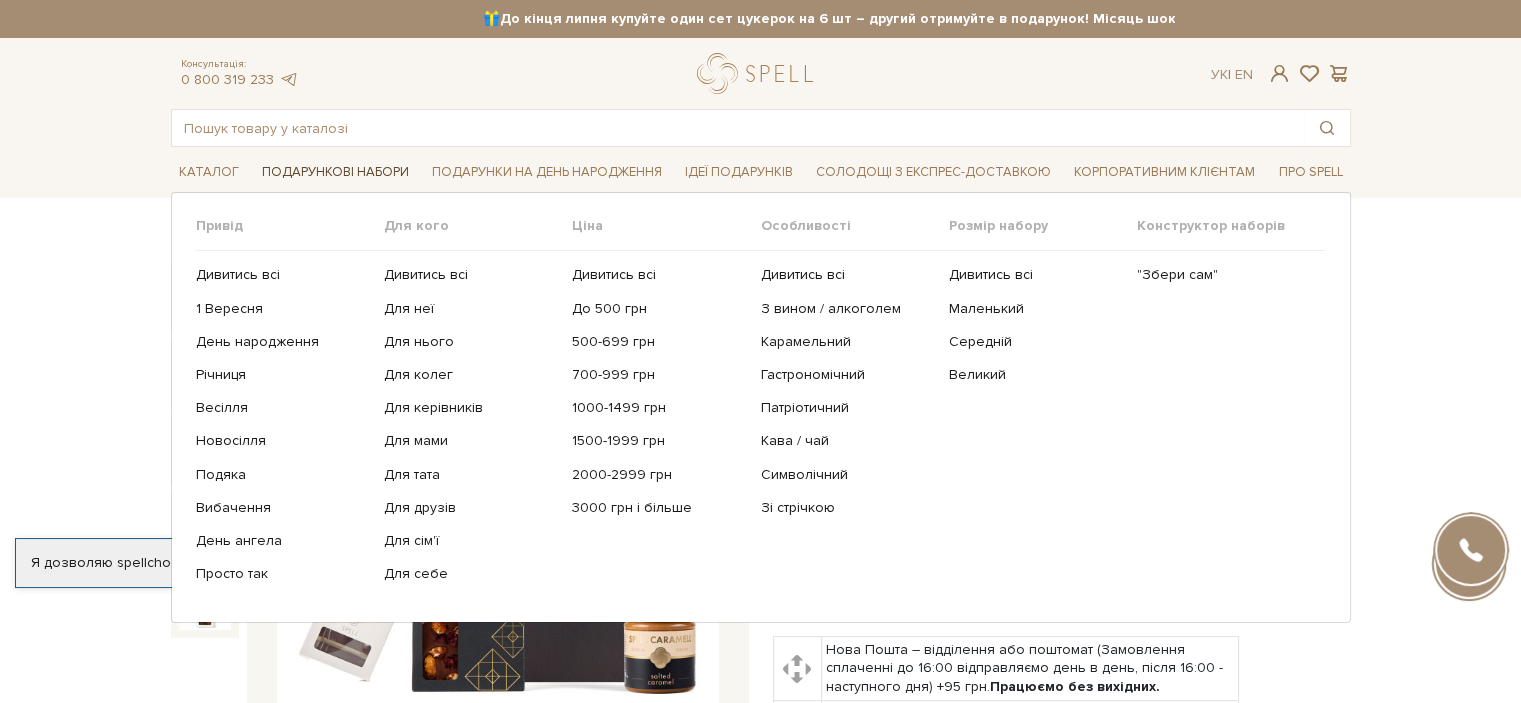 click on "Подарункові набори" at bounding box center [335, 172] 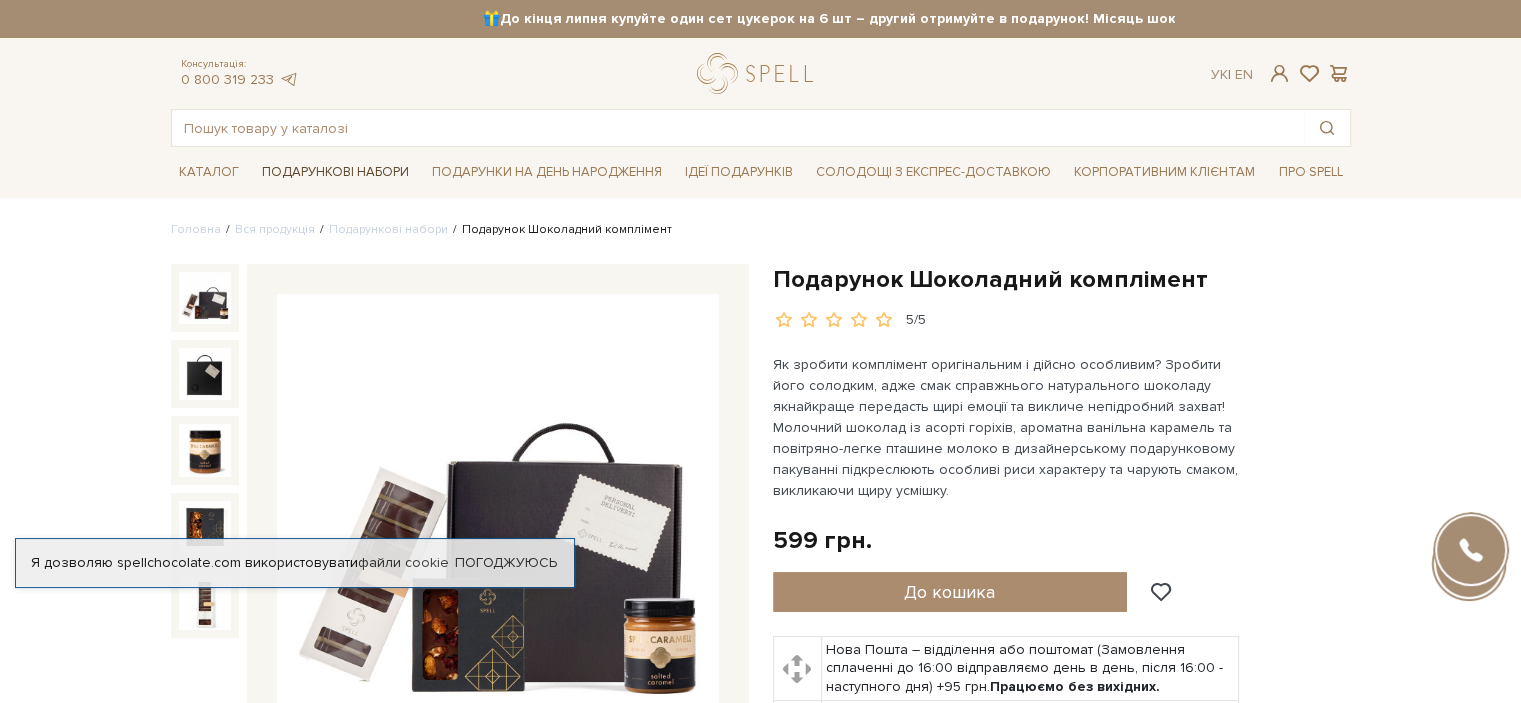 click on "Подарункові набори" at bounding box center (335, 172) 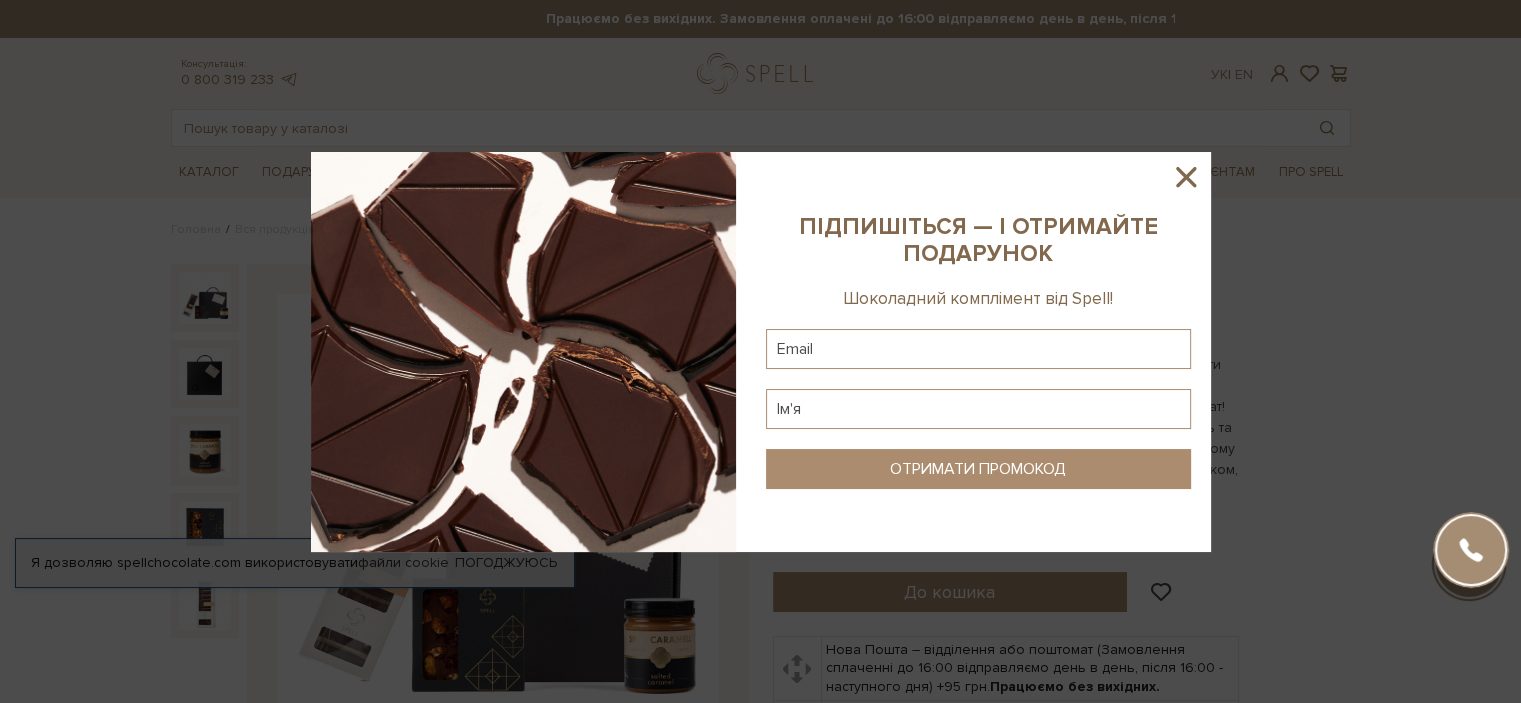 click 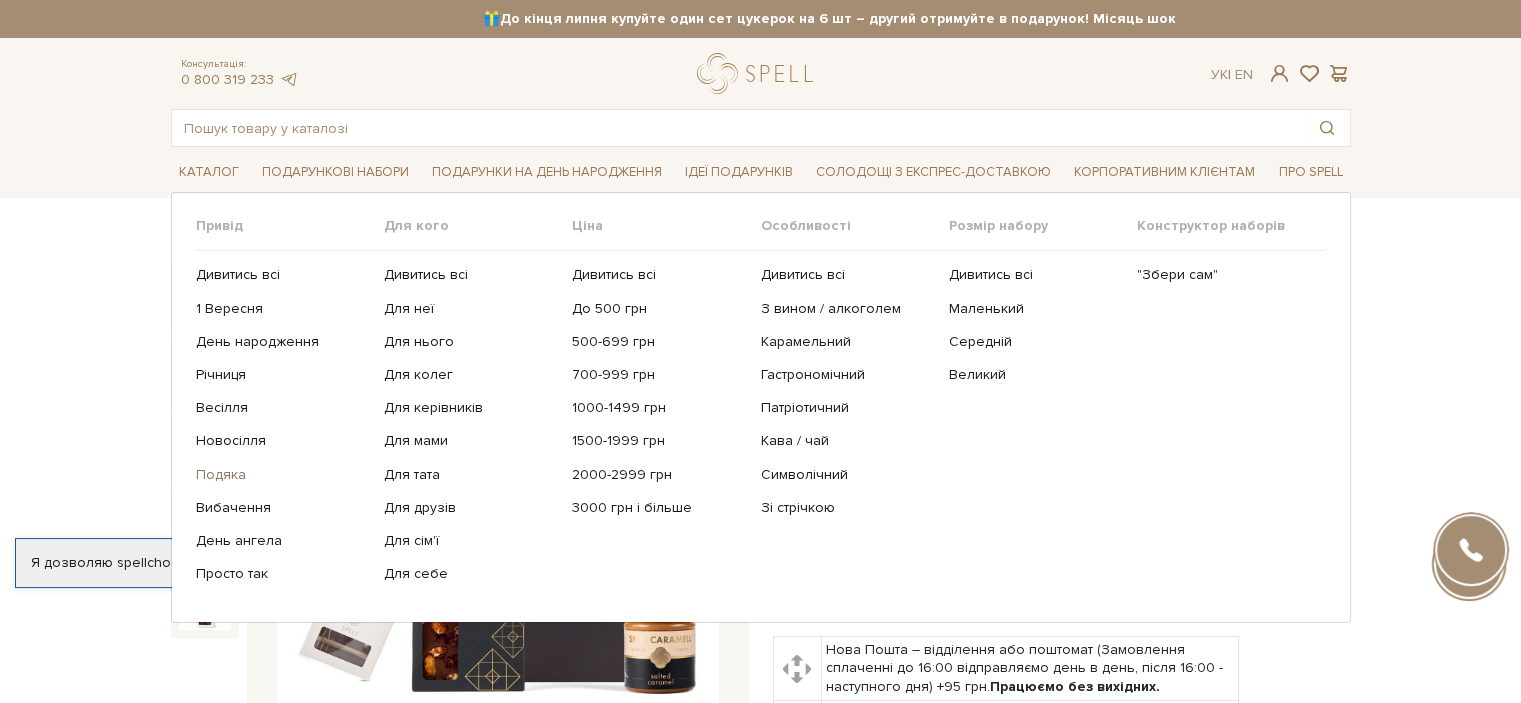 click on "Подяка" at bounding box center [282, 475] 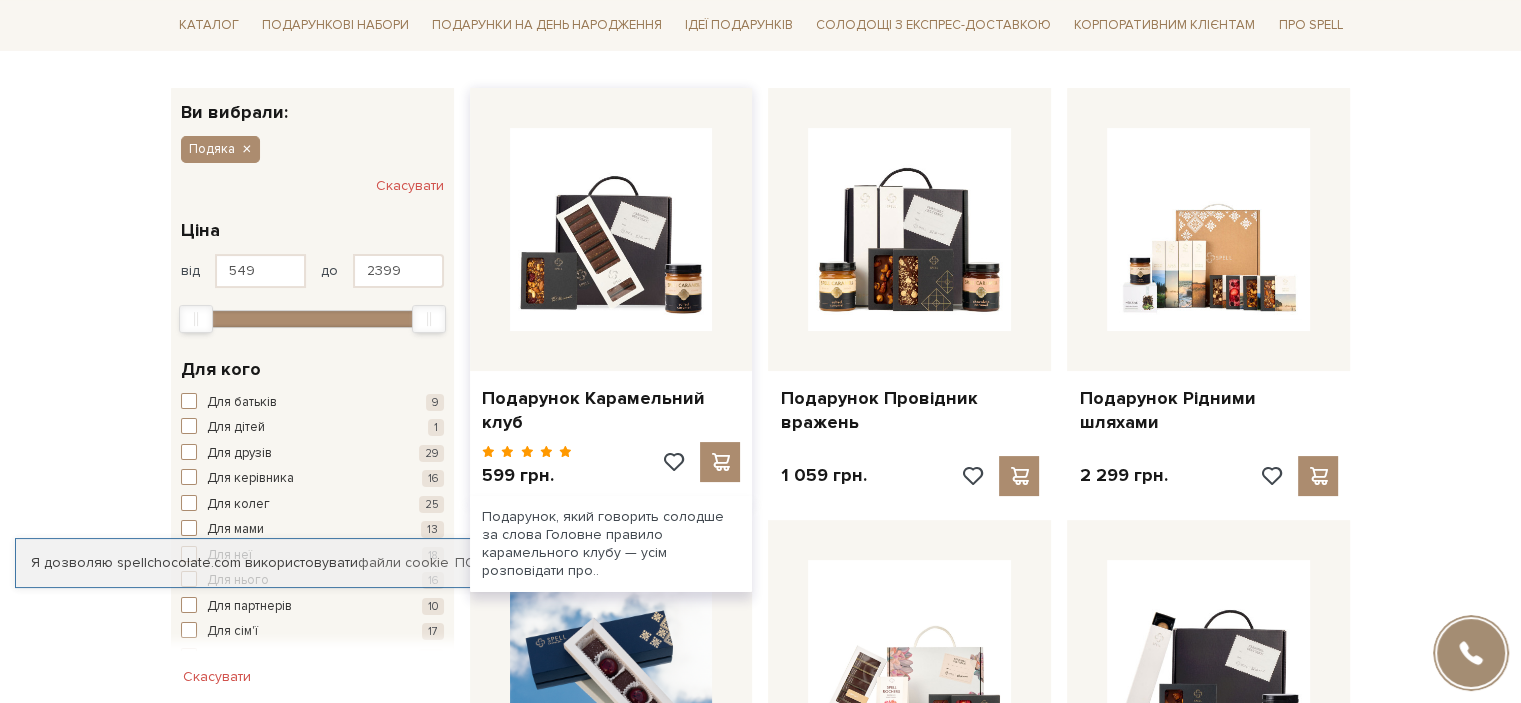 scroll, scrollTop: 0, scrollLeft: 0, axis: both 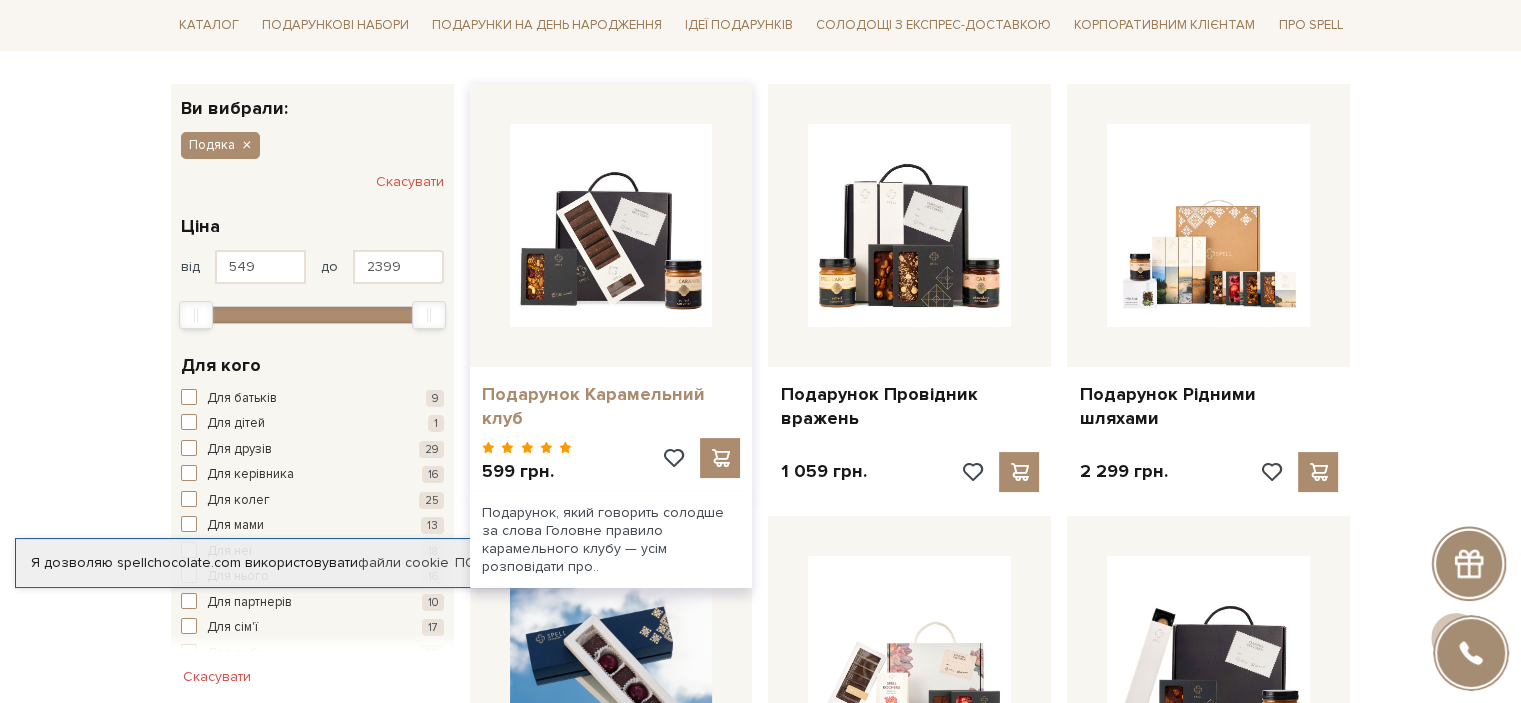 click on "Подарунок Карамельний клуб" at bounding box center (611, 406) 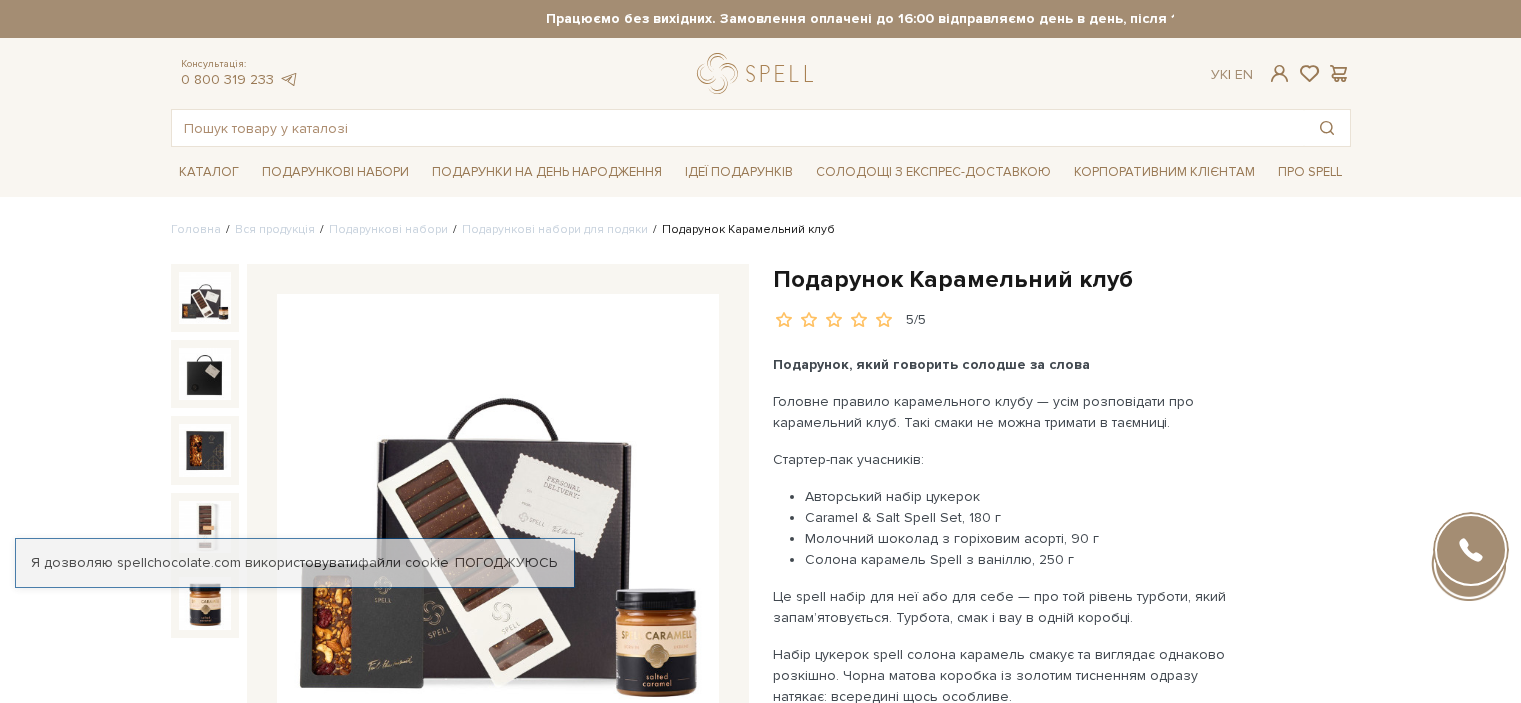 scroll, scrollTop: 0, scrollLeft: 0, axis: both 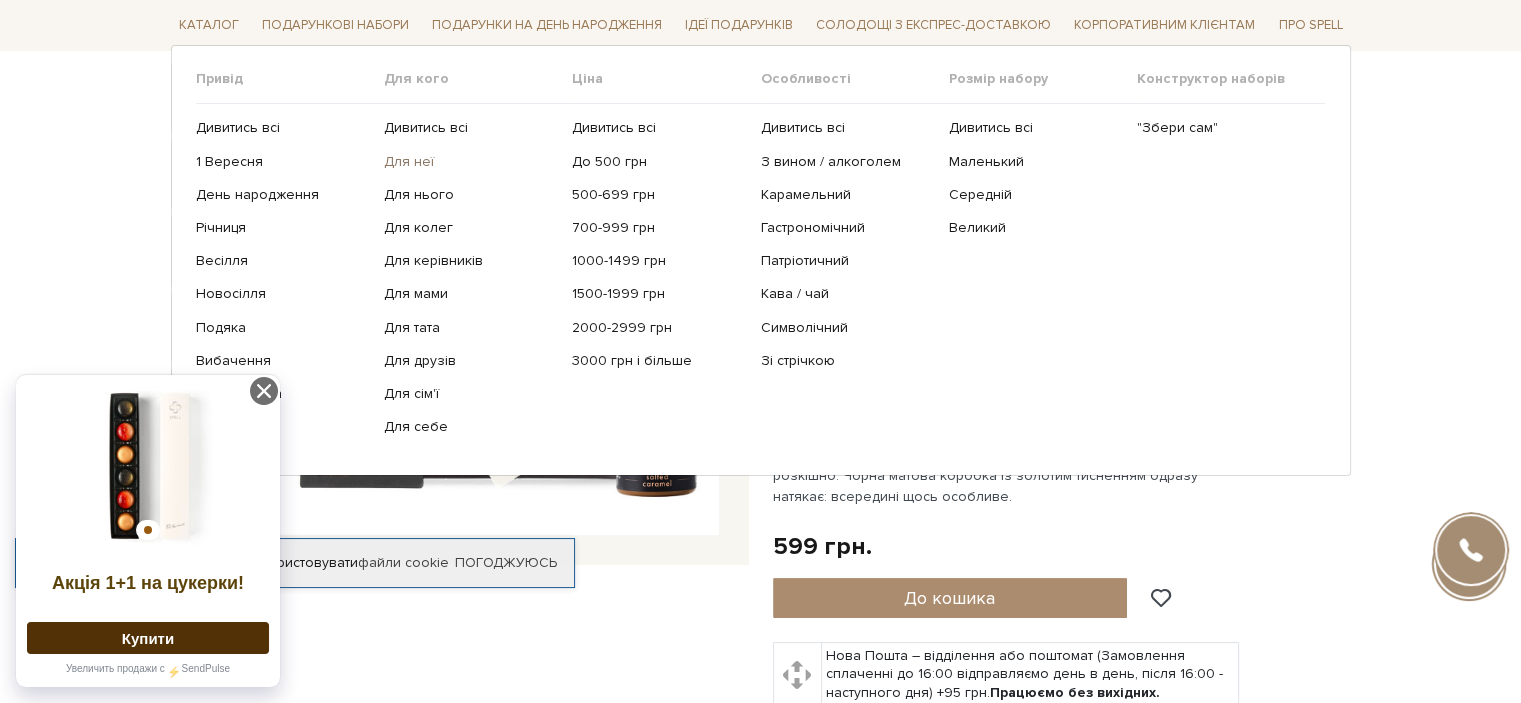 click on "Для неї" at bounding box center (470, 161) 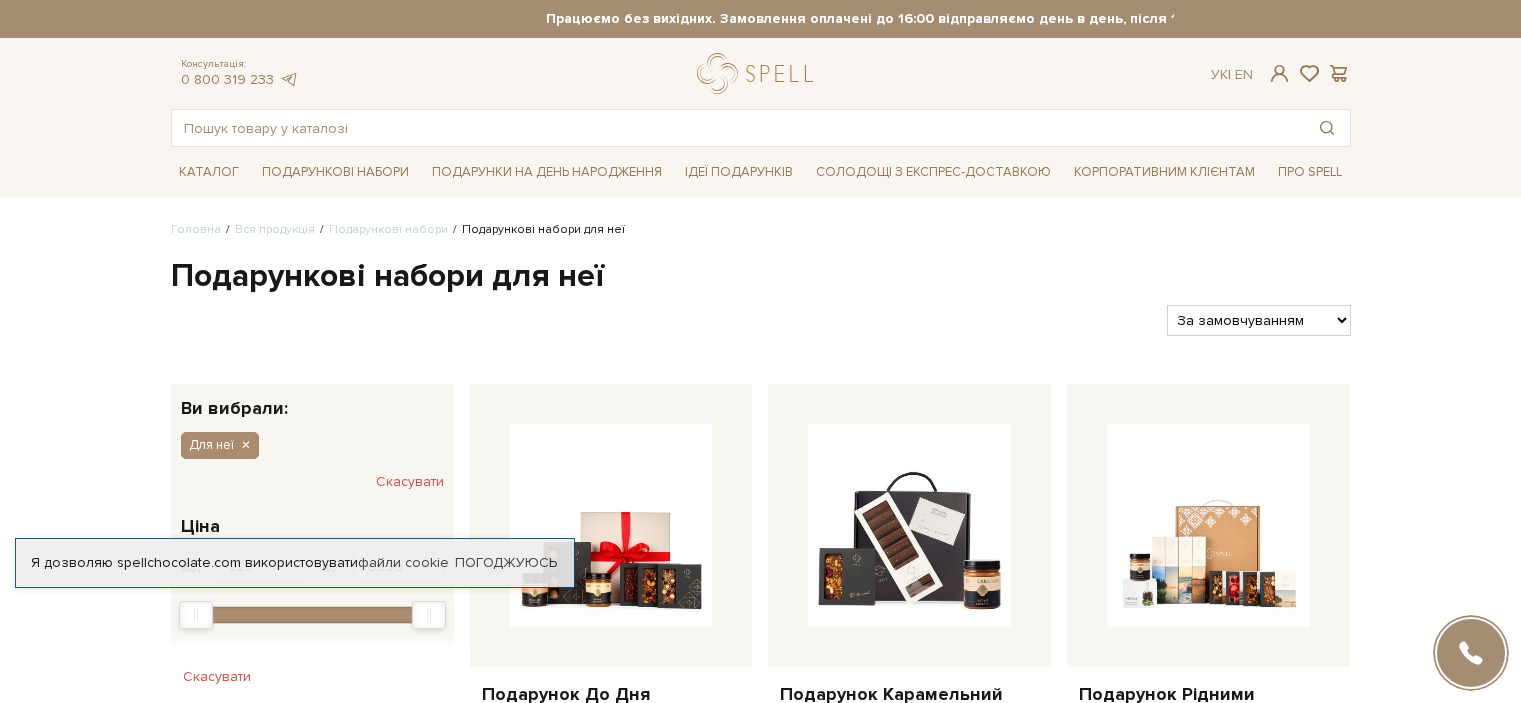 scroll, scrollTop: 0, scrollLeft: 0, axis: both 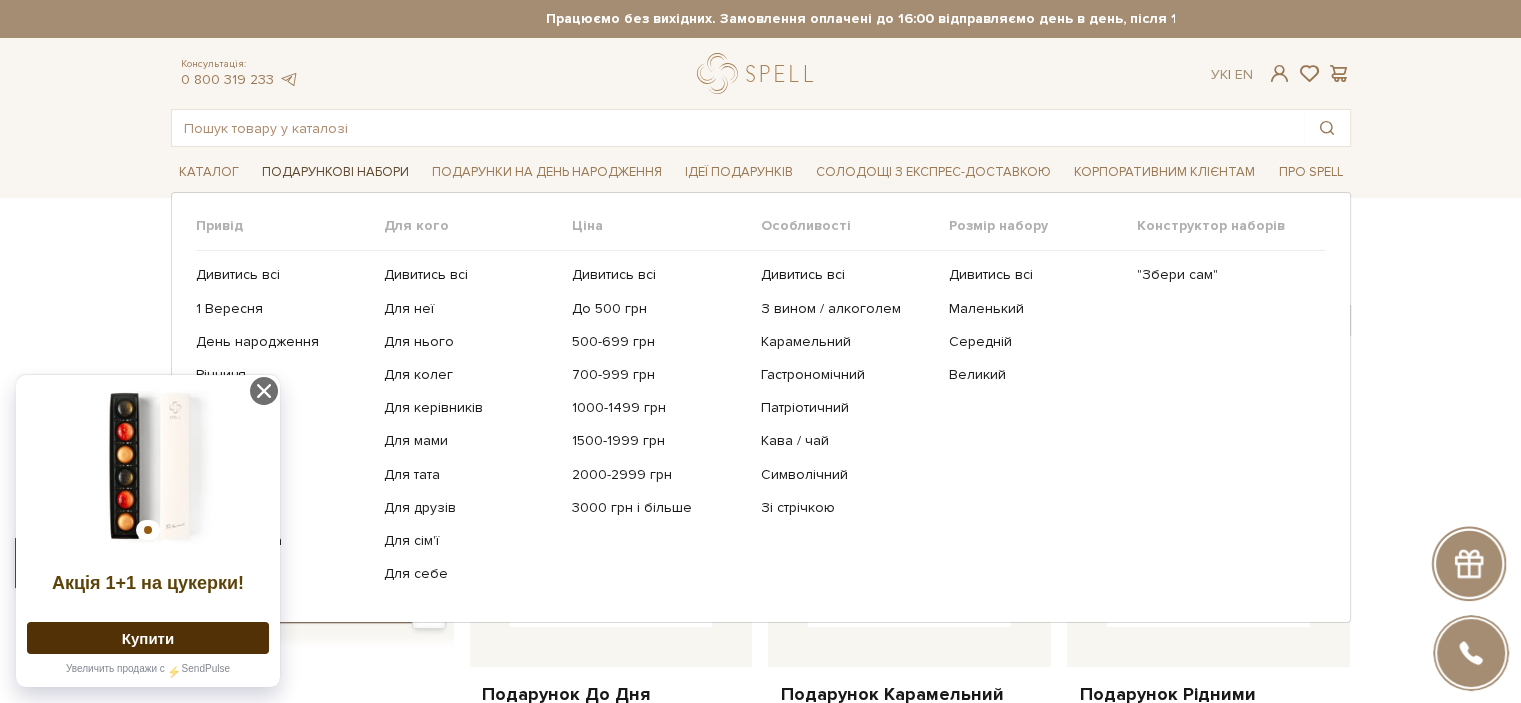 click on "Подарункові набори" at bounding box center (335, 172) 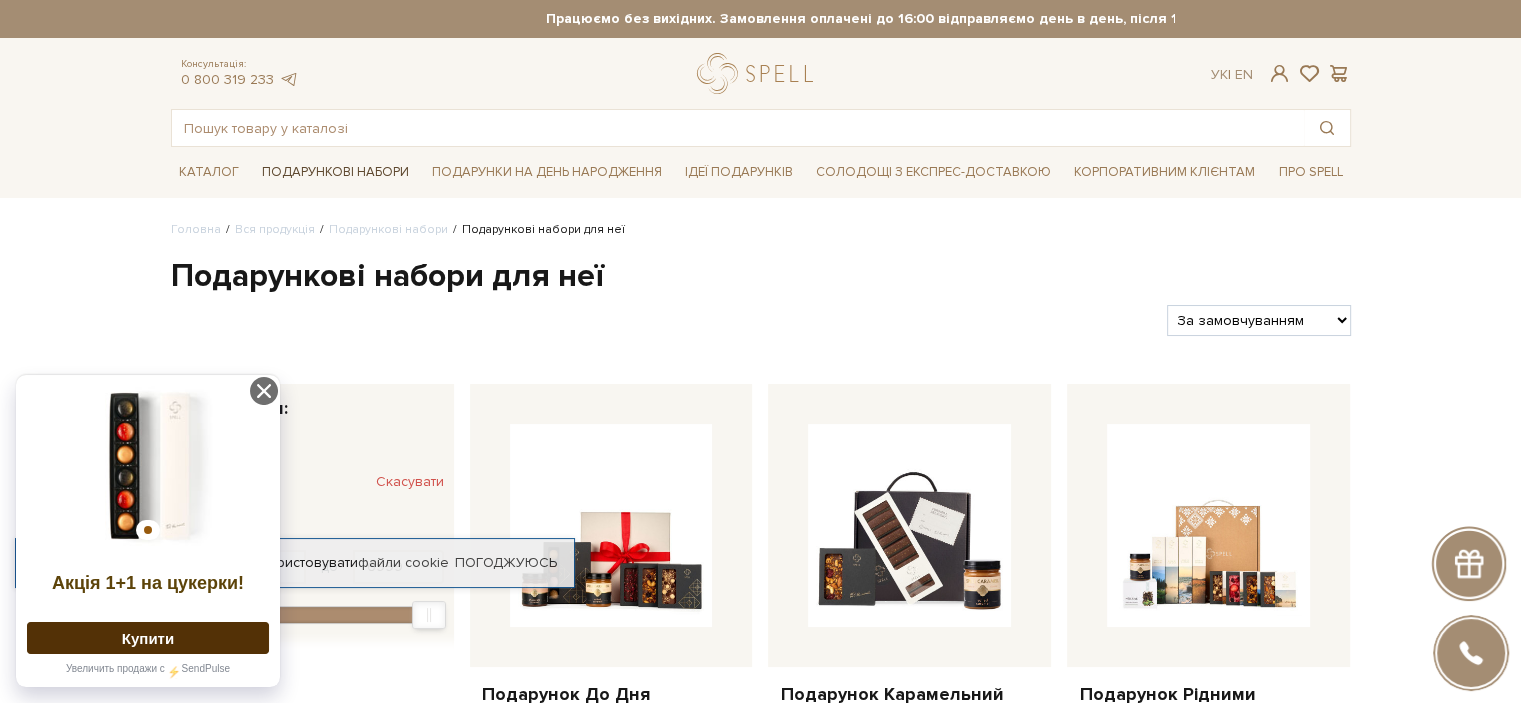 click on "Подарункові набори" at bounding box center [335, 172] 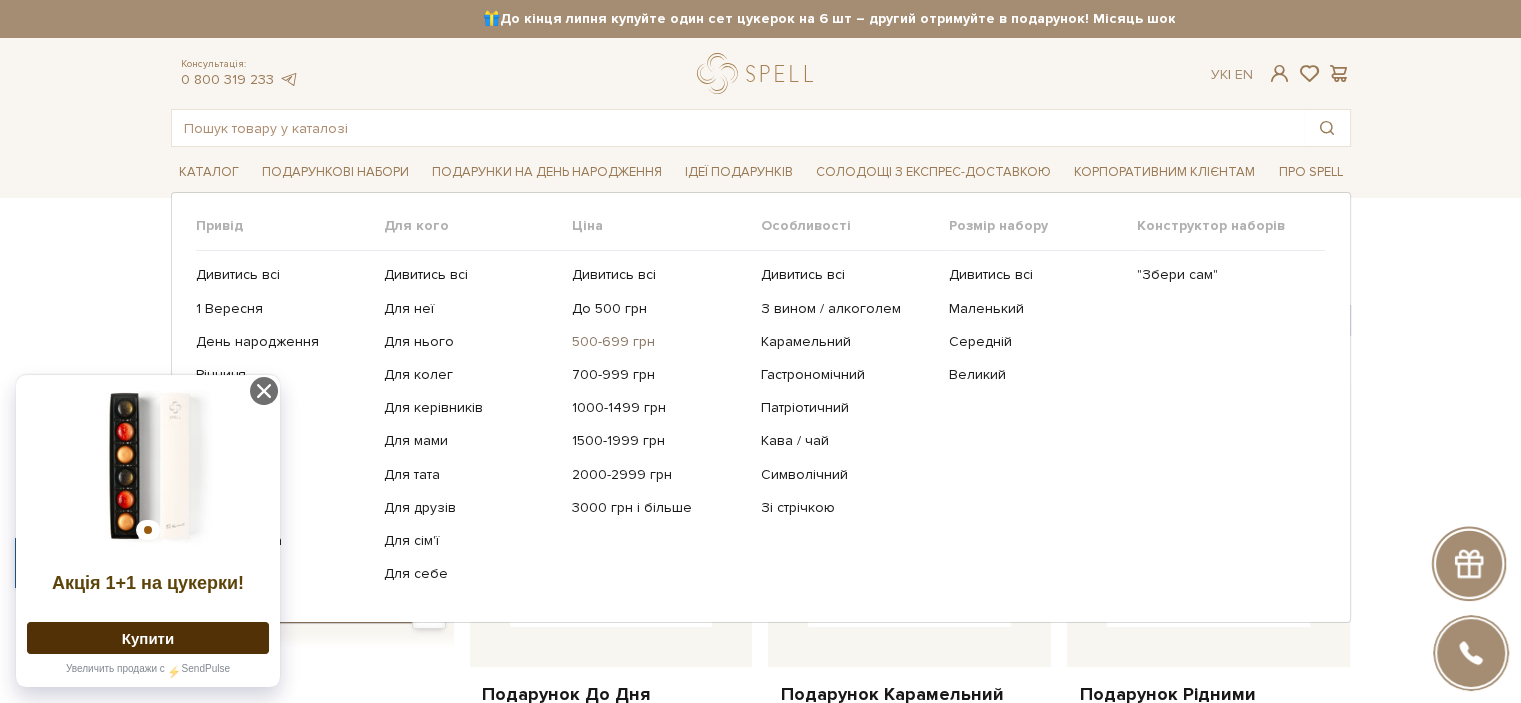 click on "500-699 грн" at bounding box center (658, 342) 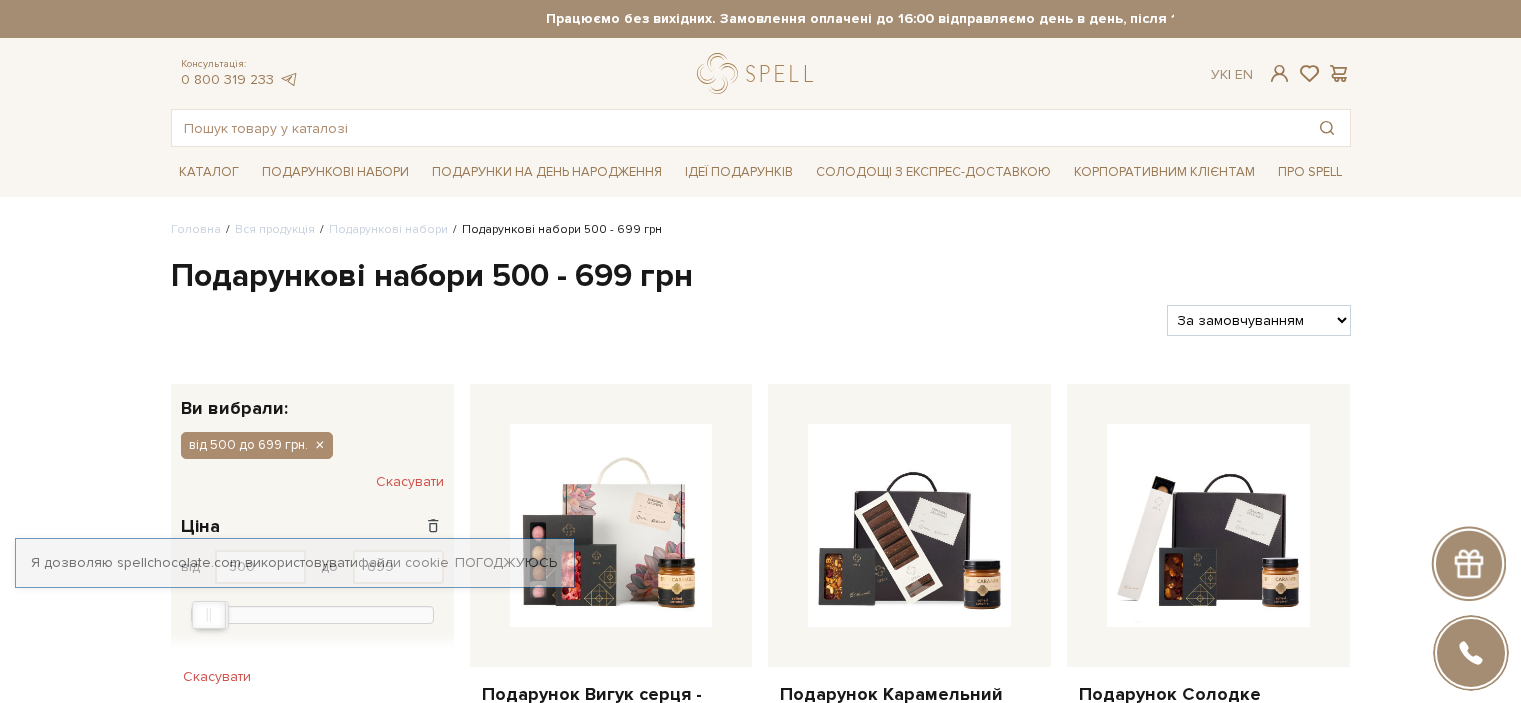 scroll, scrollTop: 0, scrollLeft: 0, axis: both 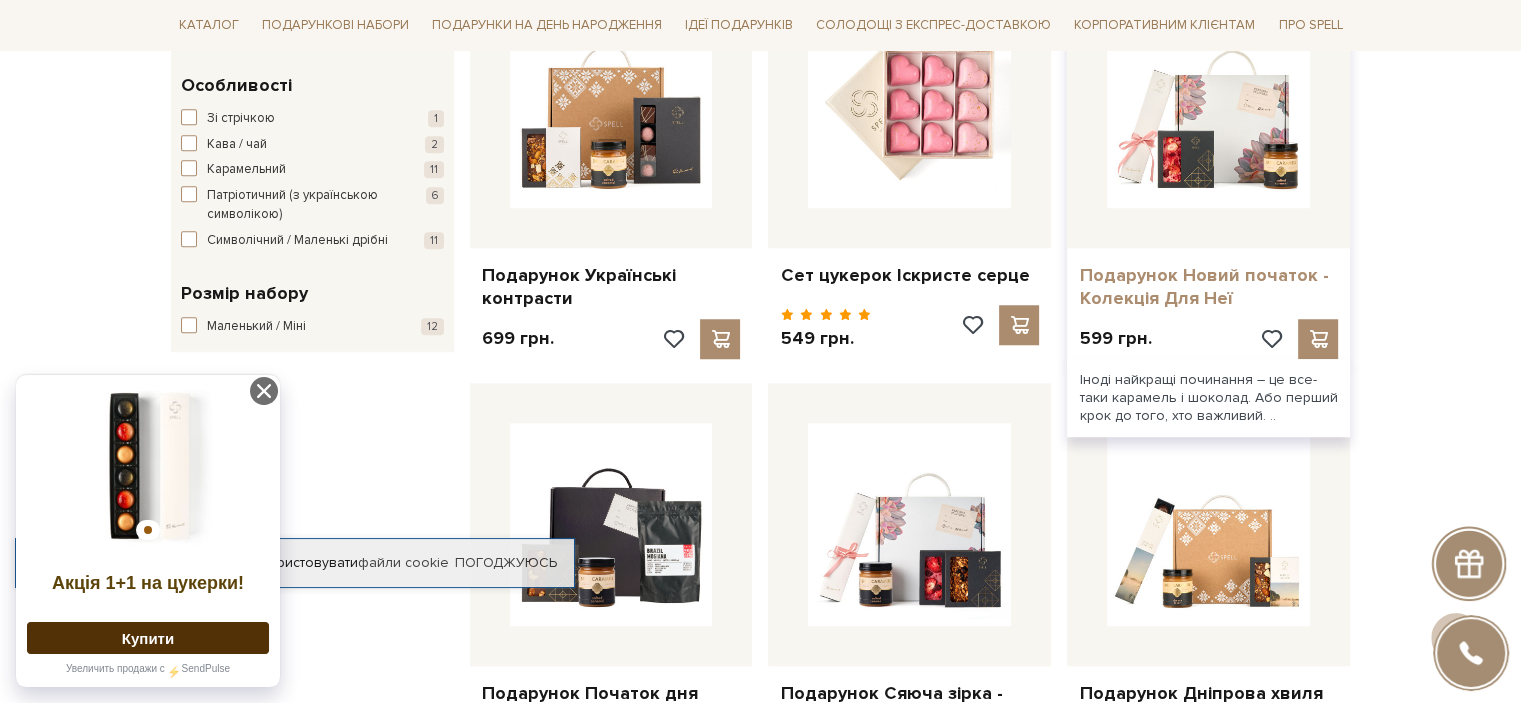 click on "Подарунок Новий початок - Колекція Для Неї" at bounding box center (1208, 287) 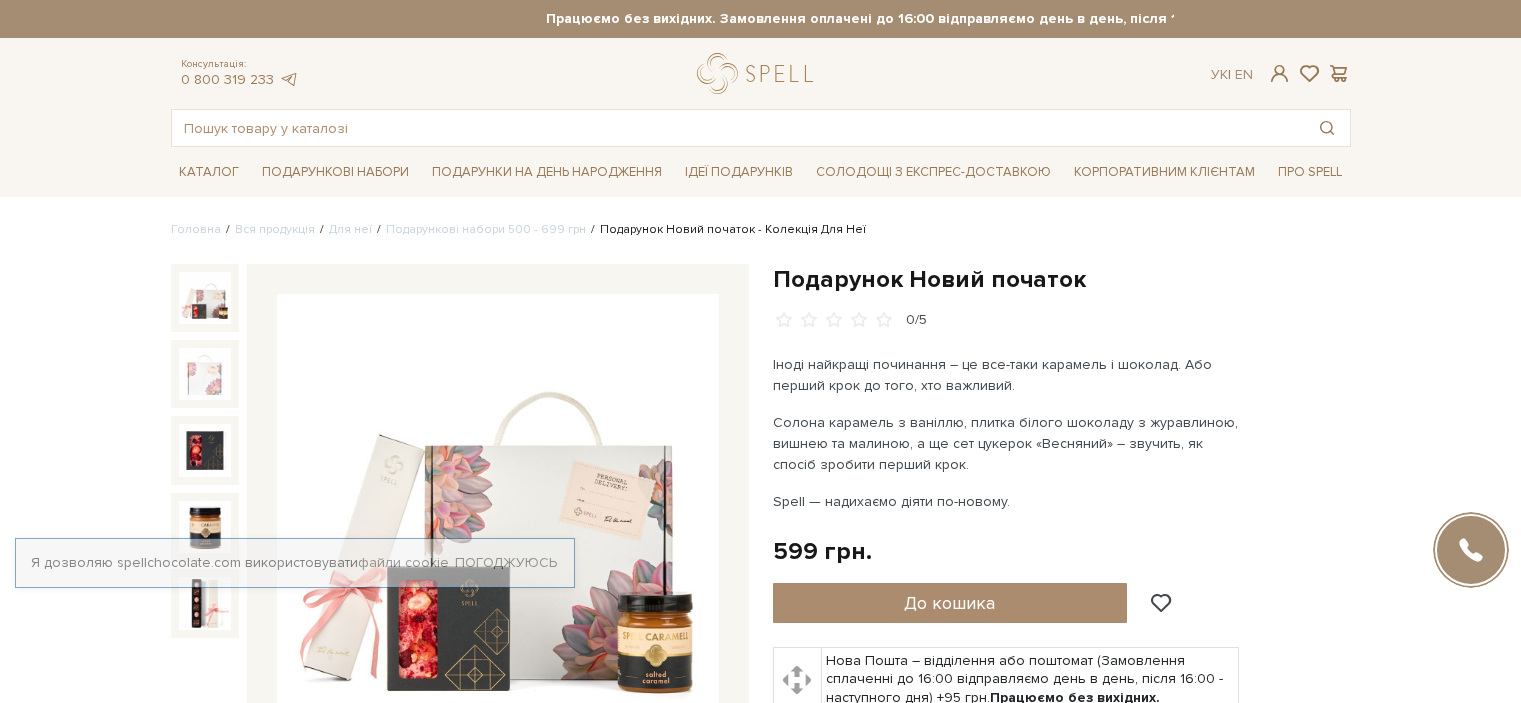 scroll, scrollTop: 0, scrollLeft: 0, axis: both 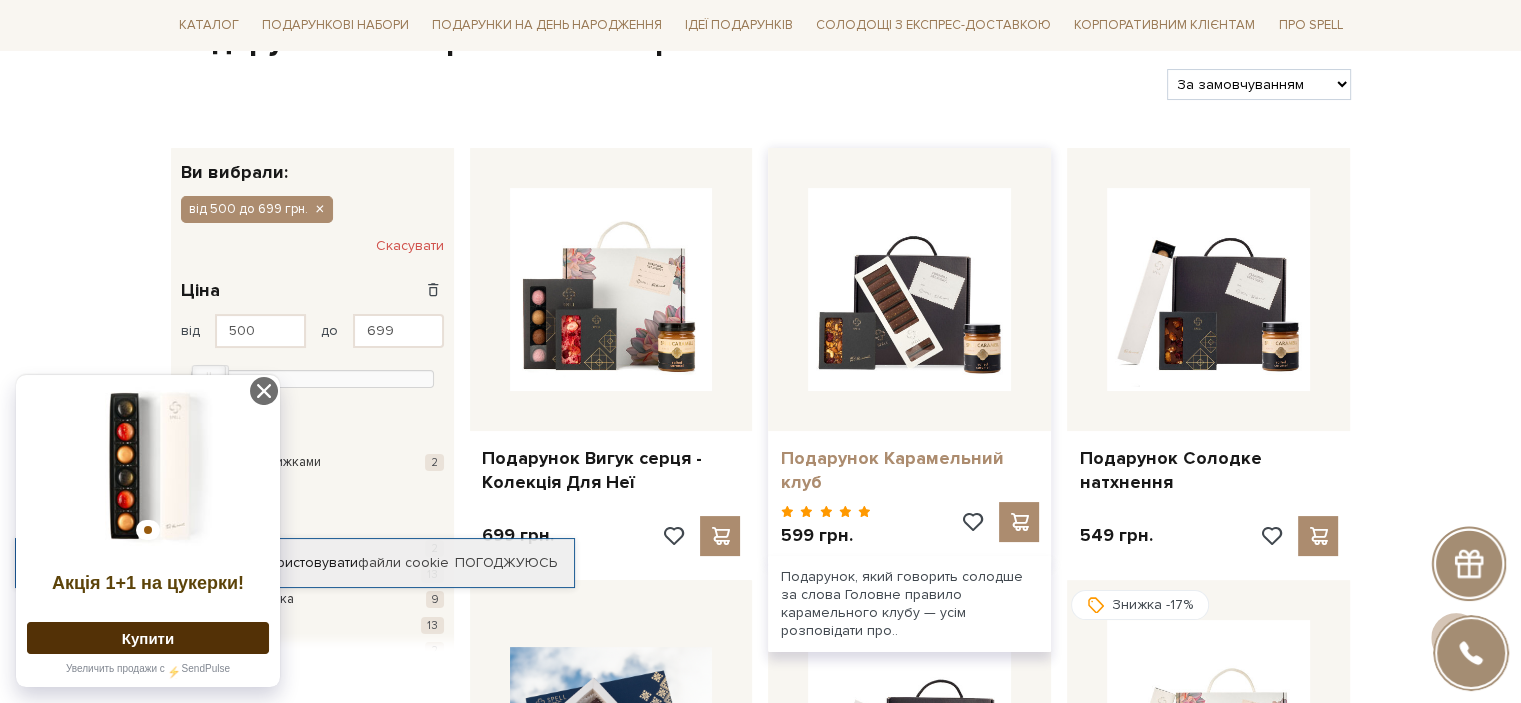 click on "Подарунок Карамельний клуб" at bounding box center (909, 470) 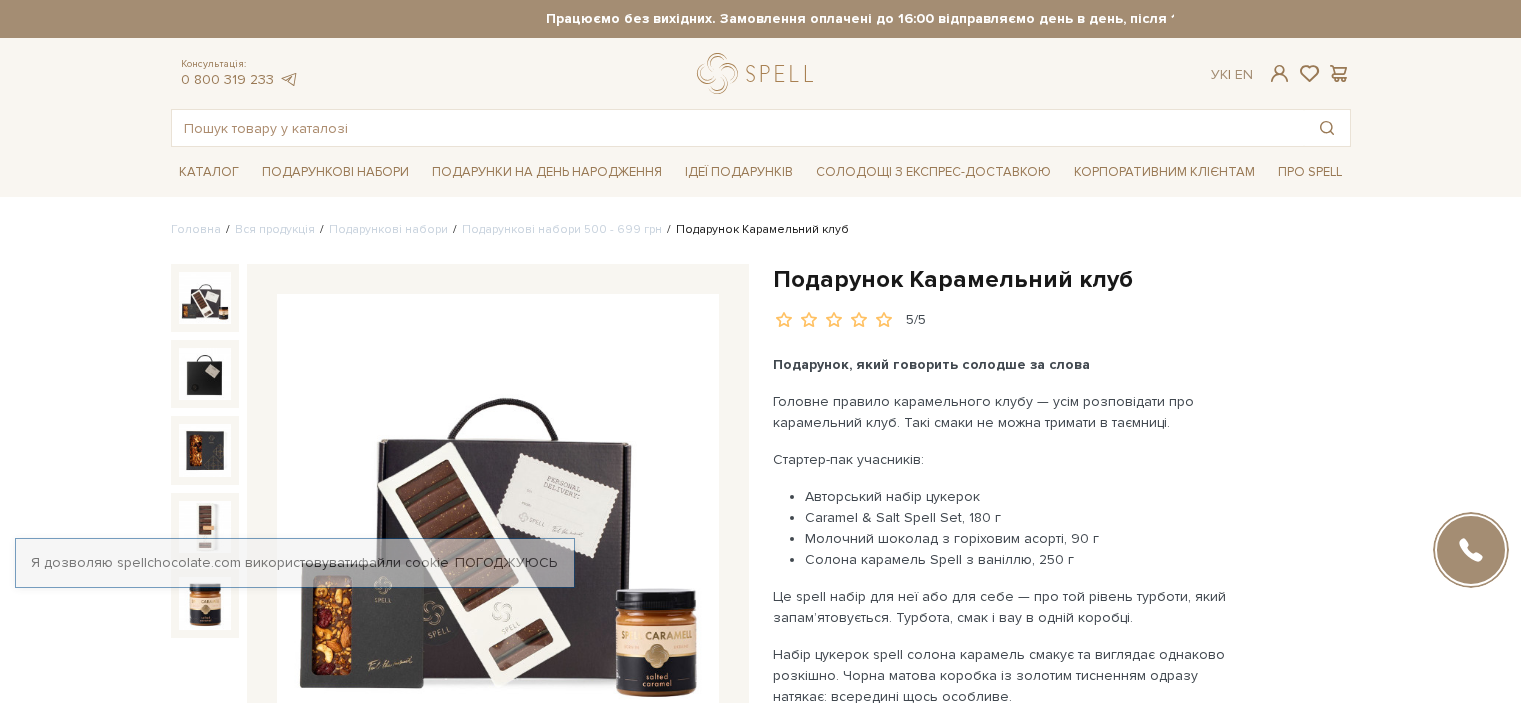 scroll, scrollTop: 0, scrollLeft: 0, axis: both 